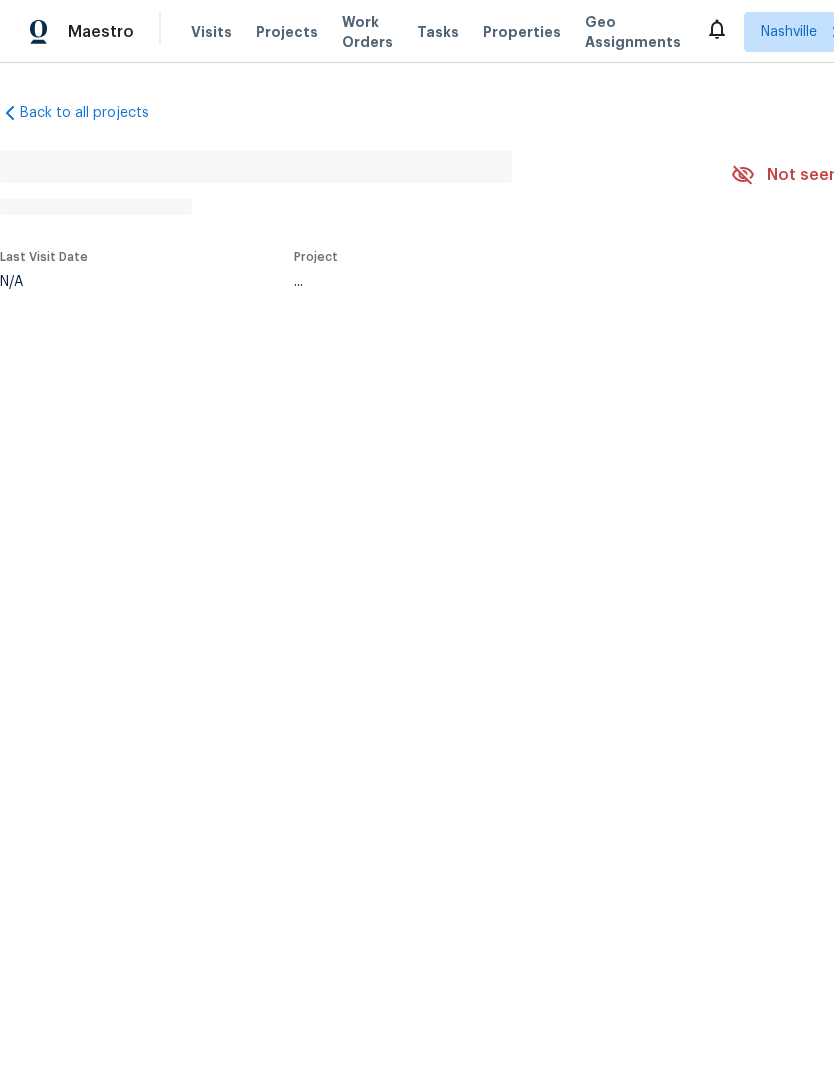 scroll, scrollTop: 0, scrollLeft: 0, axis: both 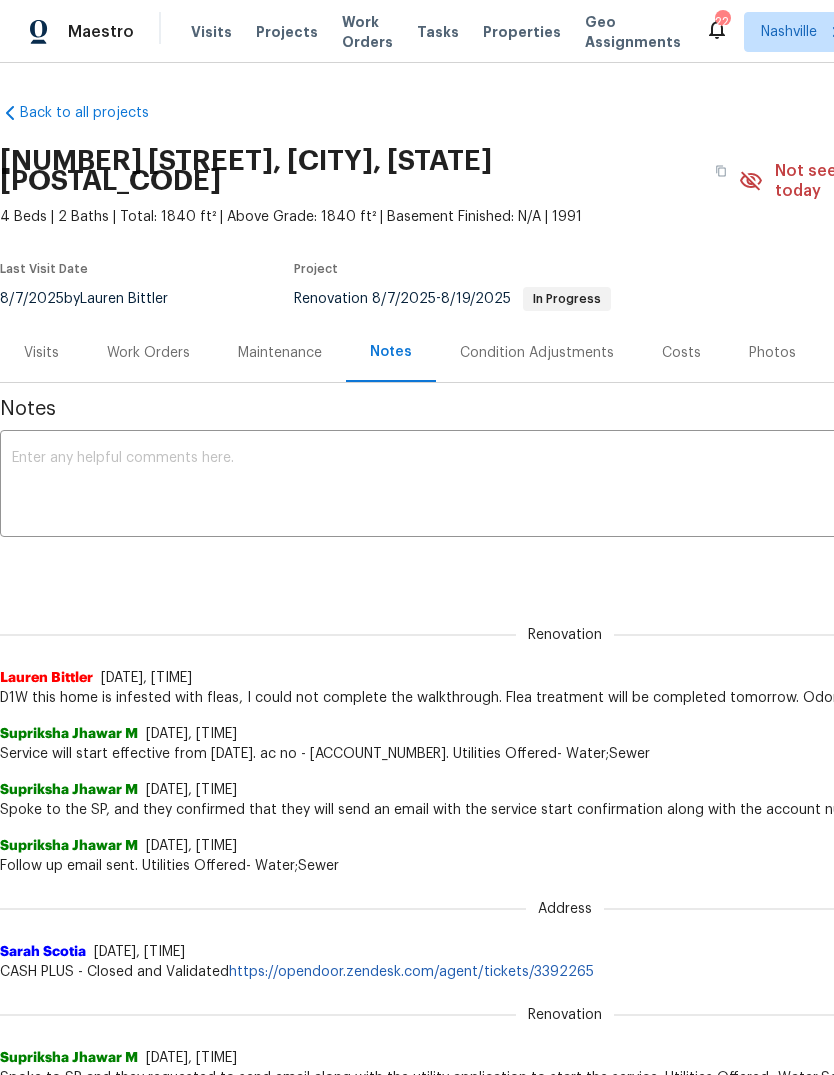 click on "Visits" at bounding box center (211, 32) 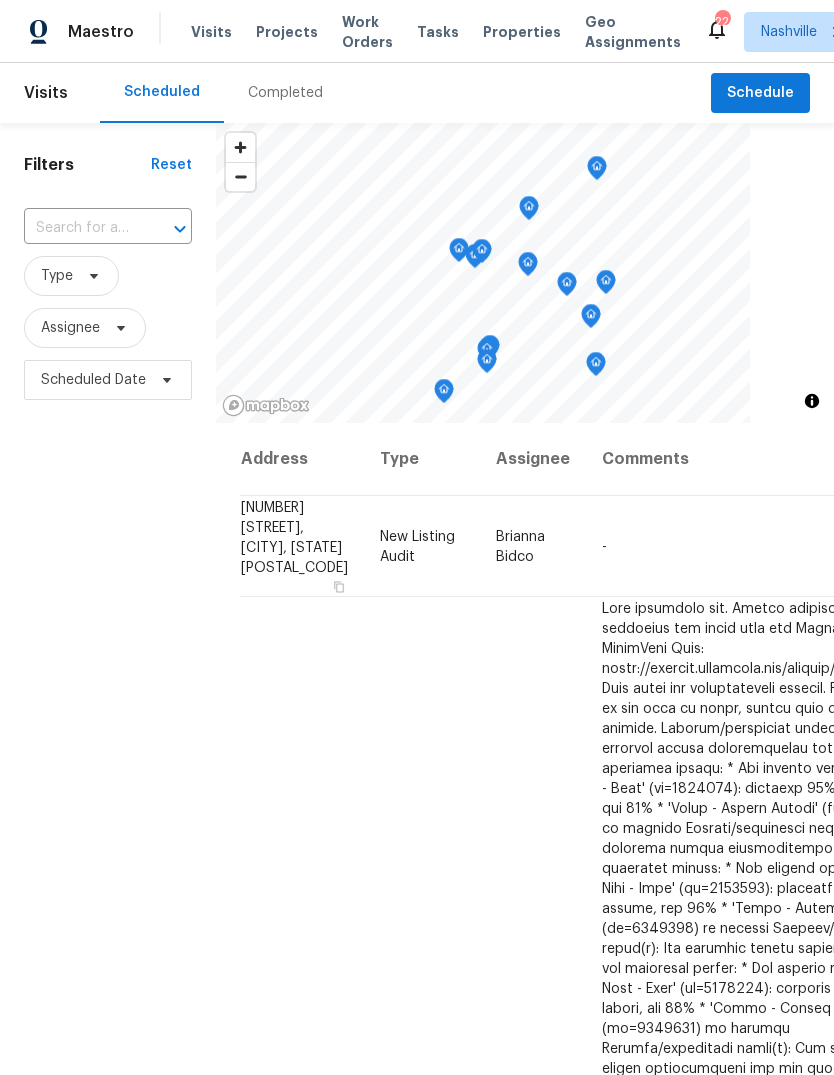 click at bounding box center (80, 228) 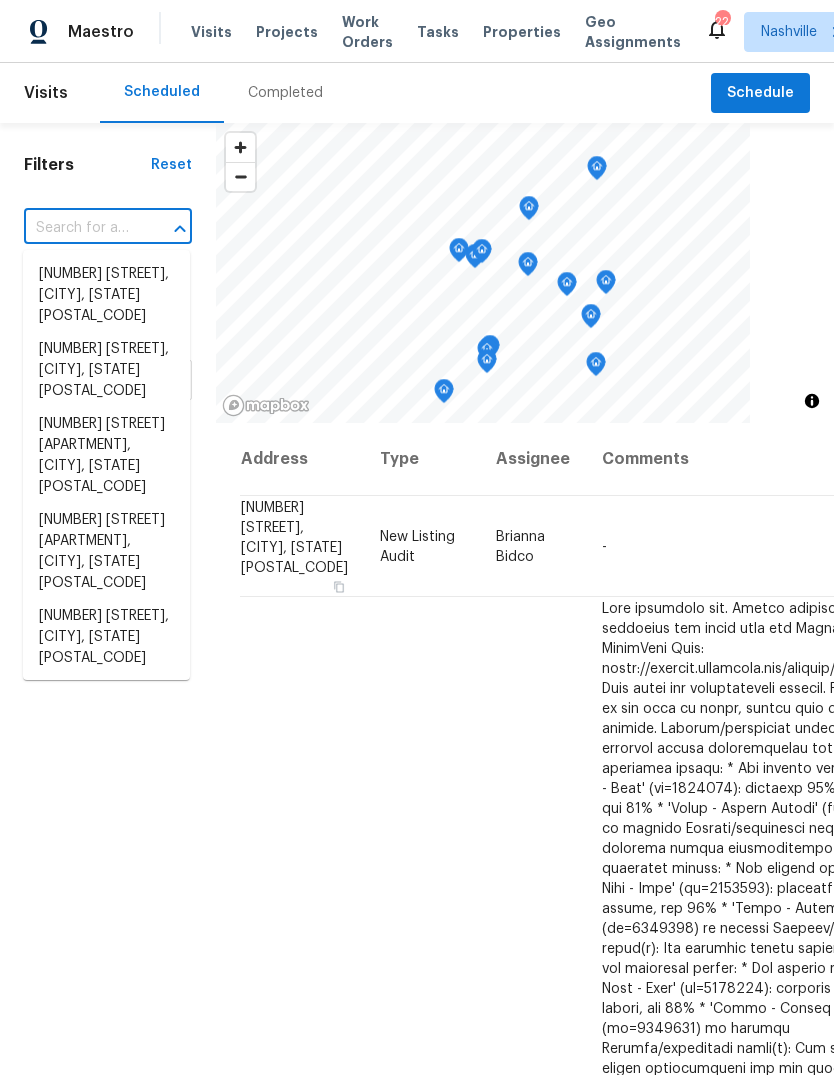 click at bounding box center [80, 228] 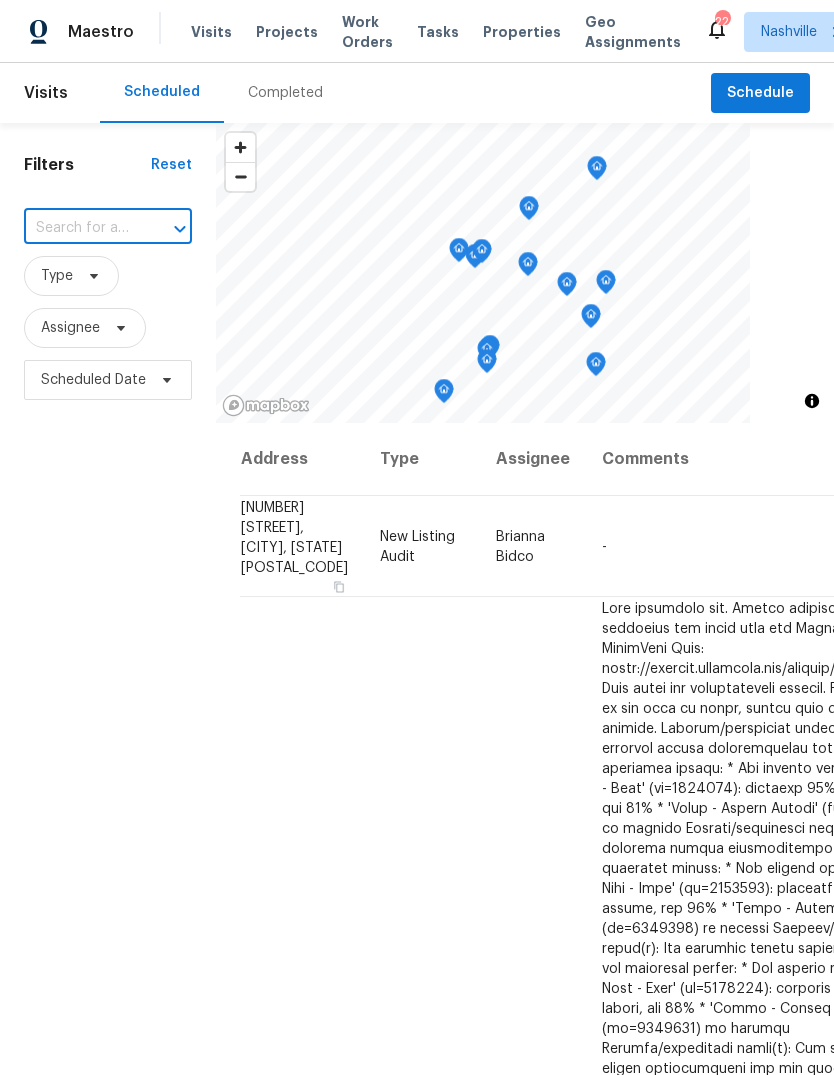 paste on "[NUMBER] [STREET], [CITY], [STATE] [POSTAL_CODE]" 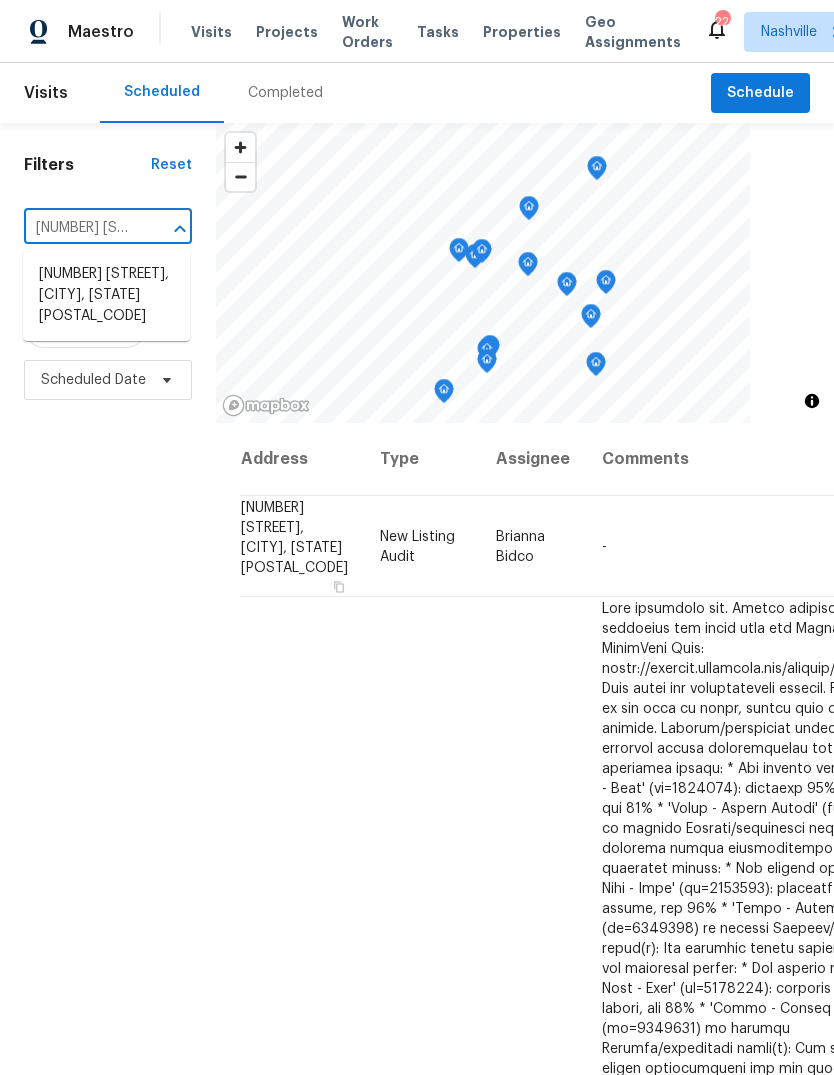 click on "[NUMBER] [STREET], [CITY], [STATE] [POSTAL_CODE]" at bounding box center [106, 295] 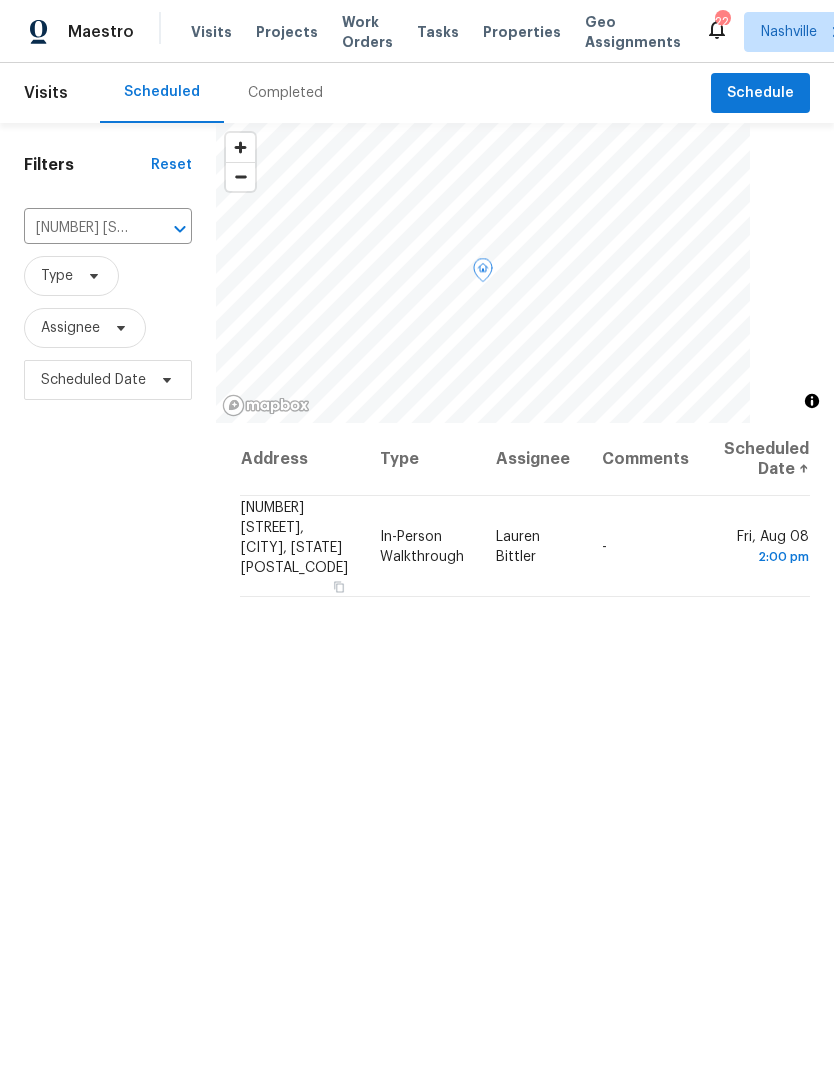 click 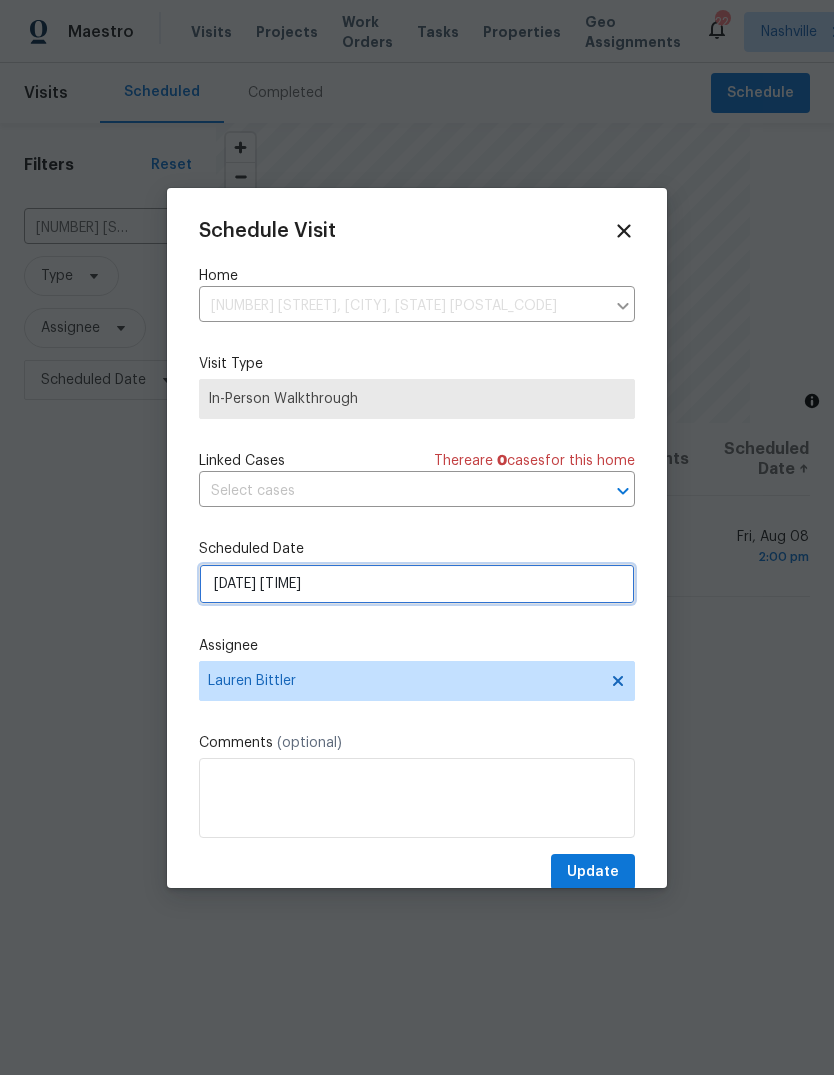 click on "[DATE] [TIME]" at bounding box center [417, 584] 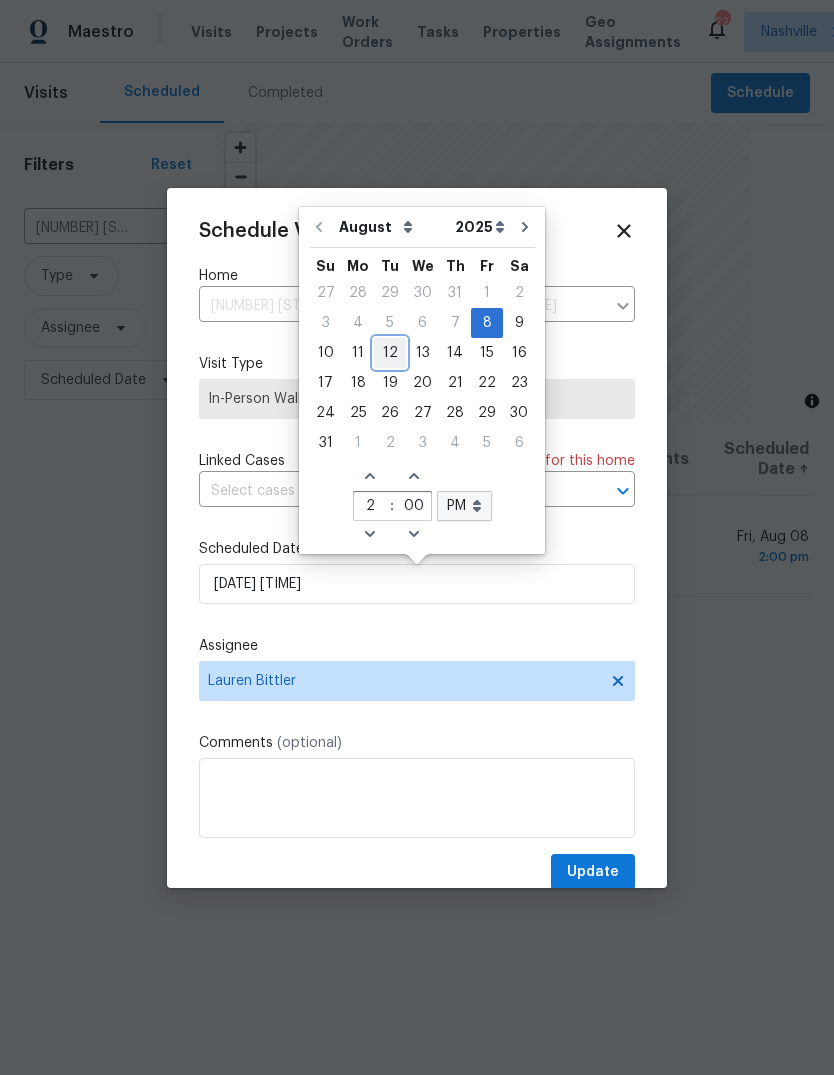 click on "12" at bounding box center [390, 353] 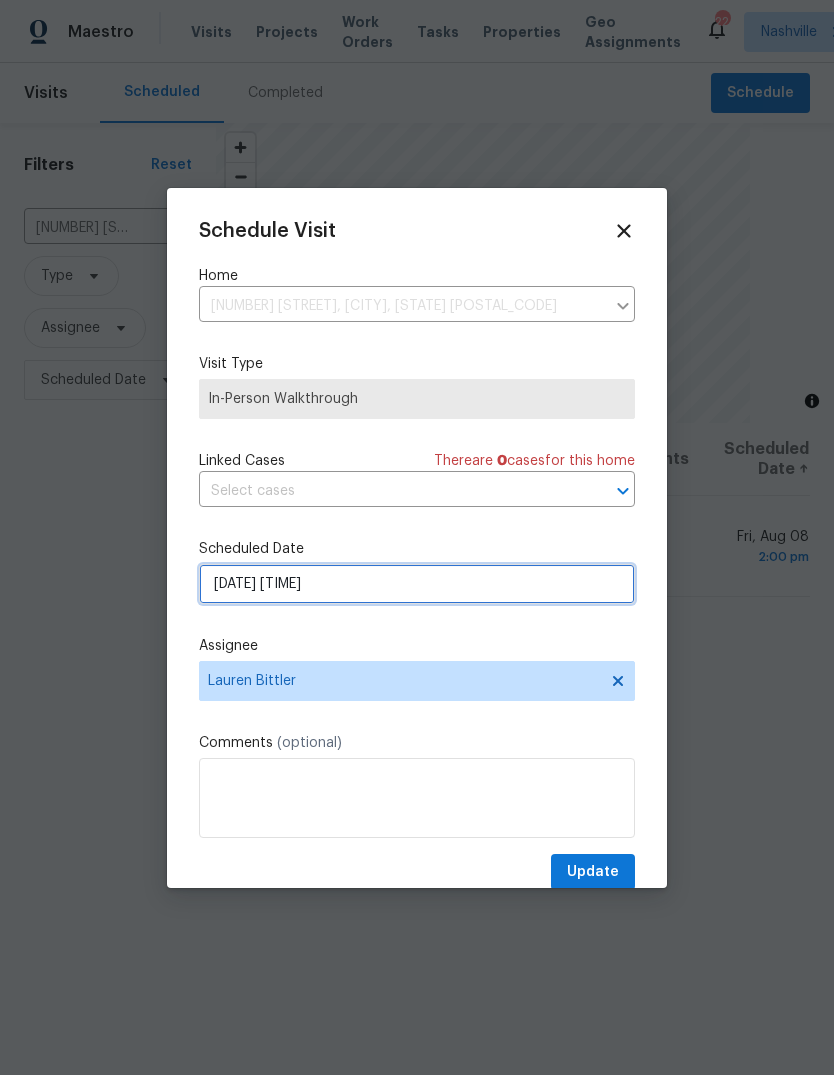 click on "[DATE] [TIME]" at bounding box center (417, 584) 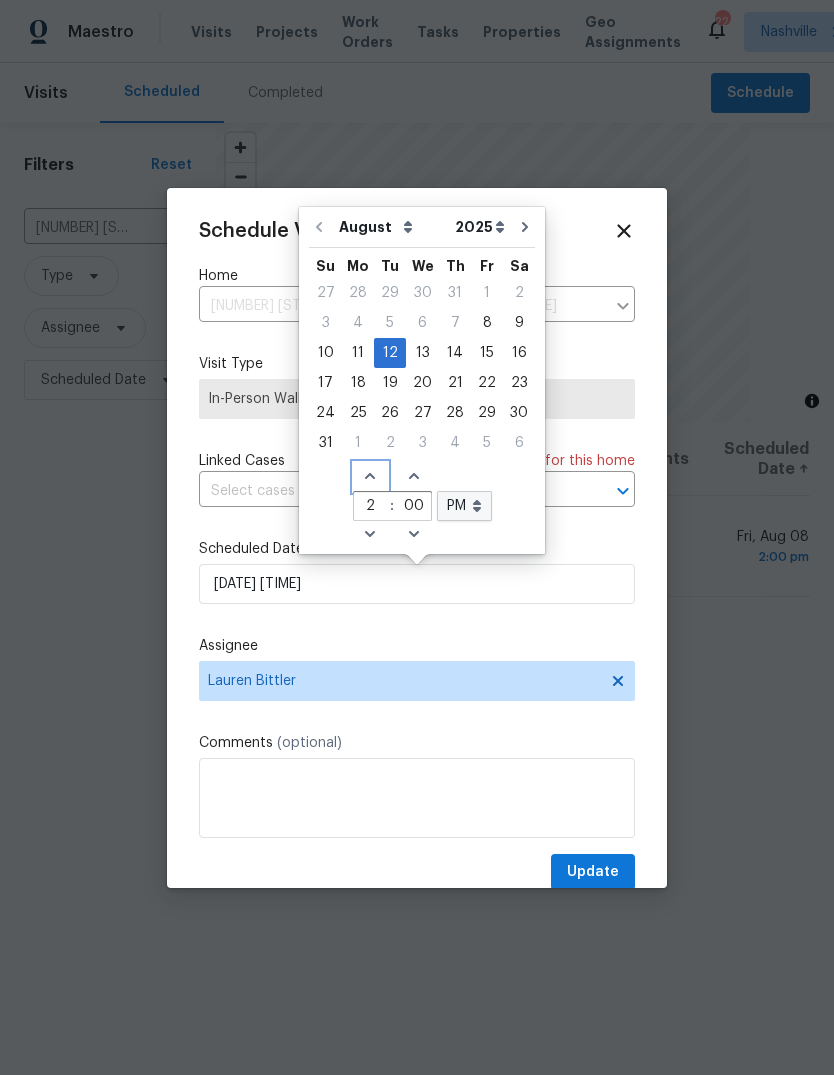 click on "Increase hours (12hr clock)" 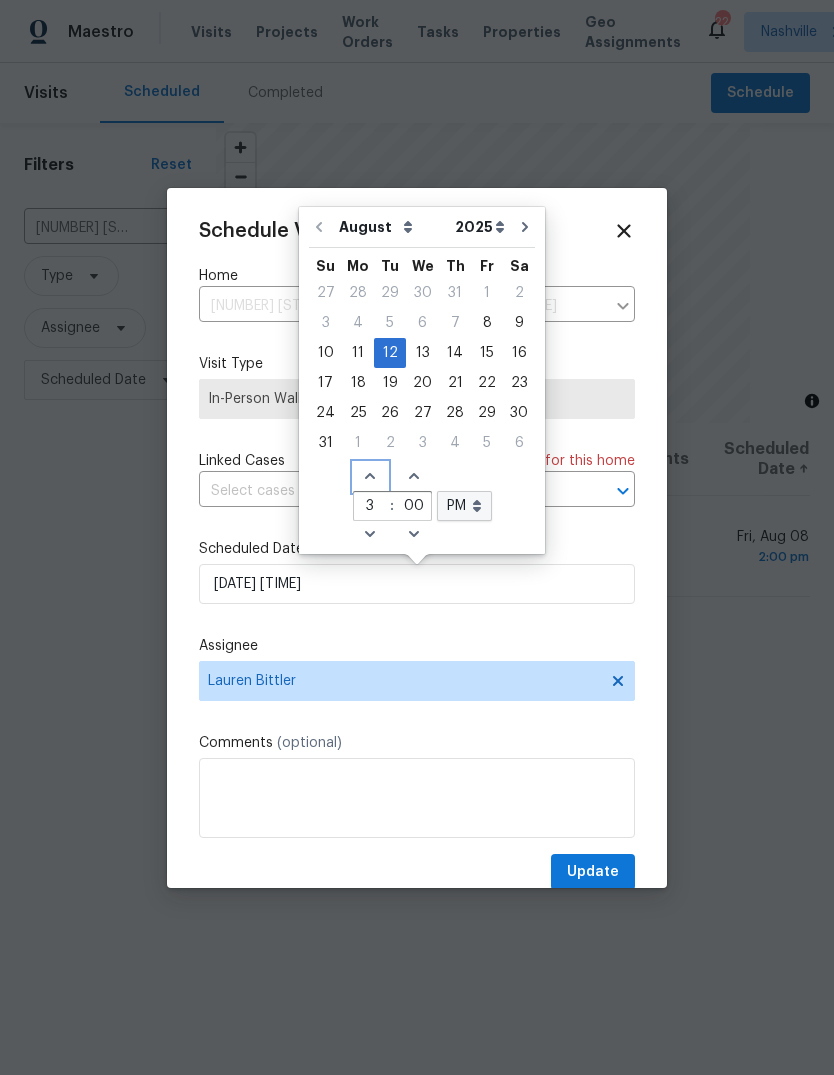 click on "Increase hours (12hr clock)" 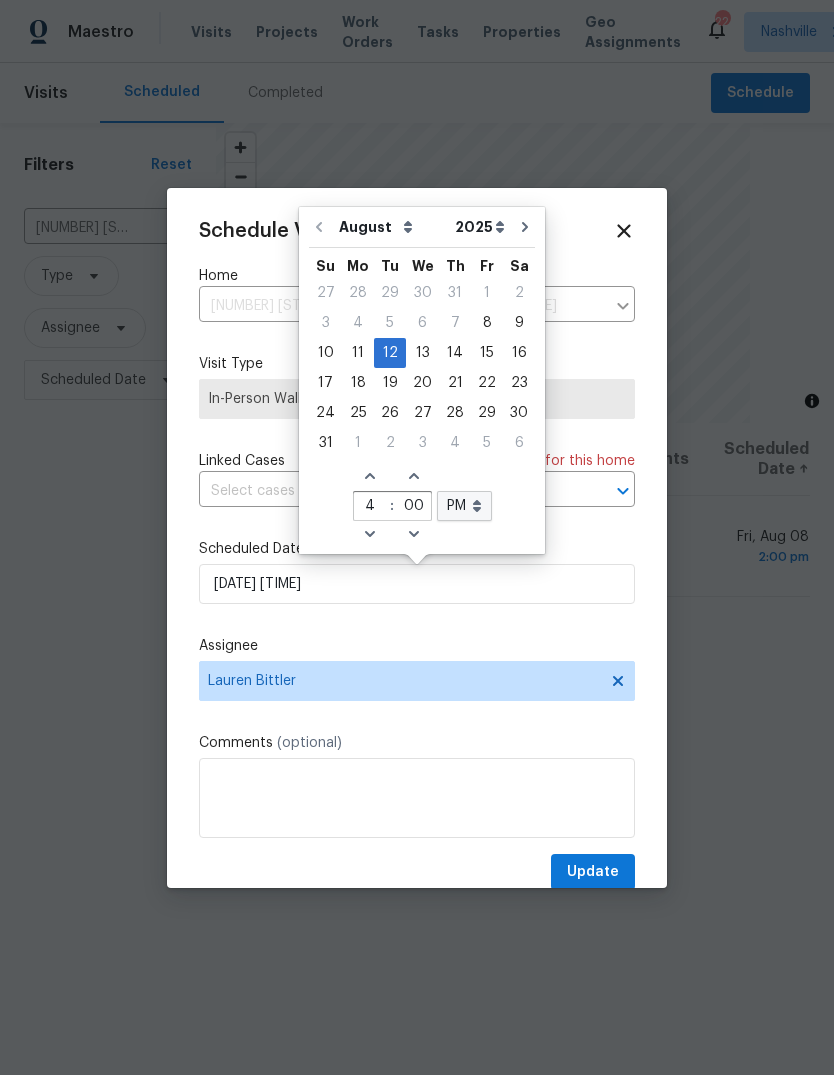 click on "Decrease hours (12hr clock)" at bounding box center (370, 535) 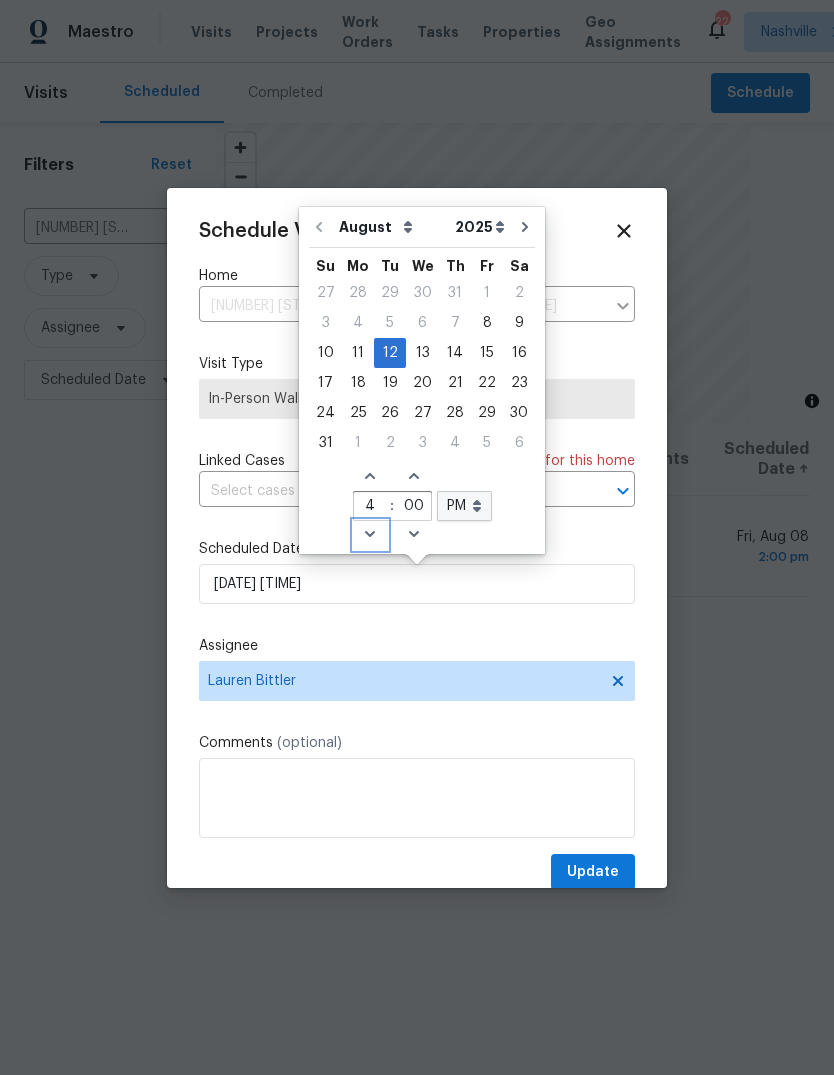 type on "[DATE] [TIME]" 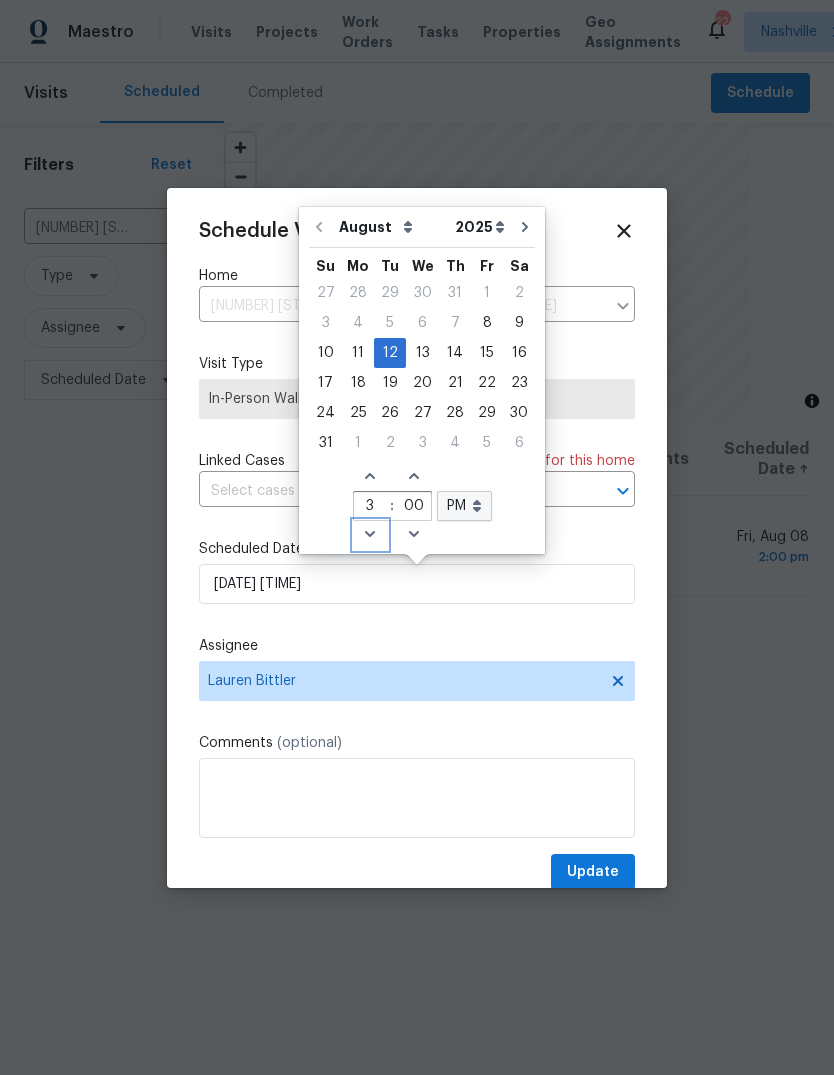 click on "Decrease hours (12hr clock)" 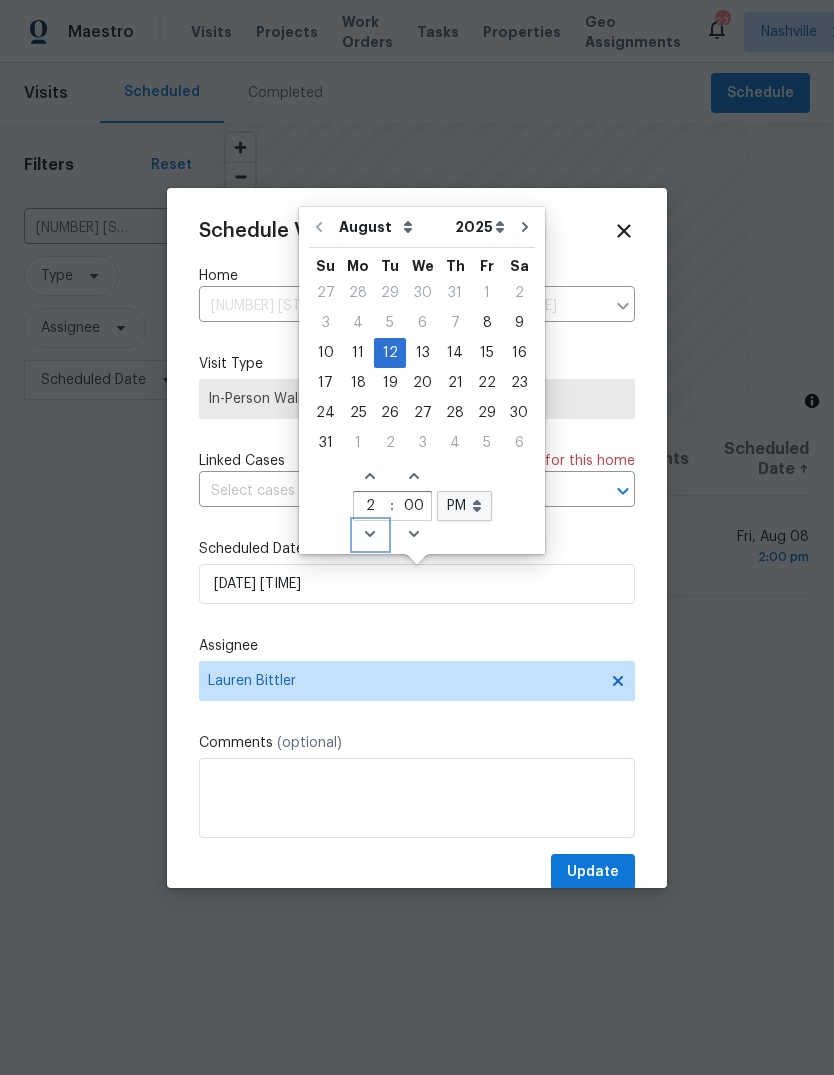 click on "Decrease hours (12hr clock)" 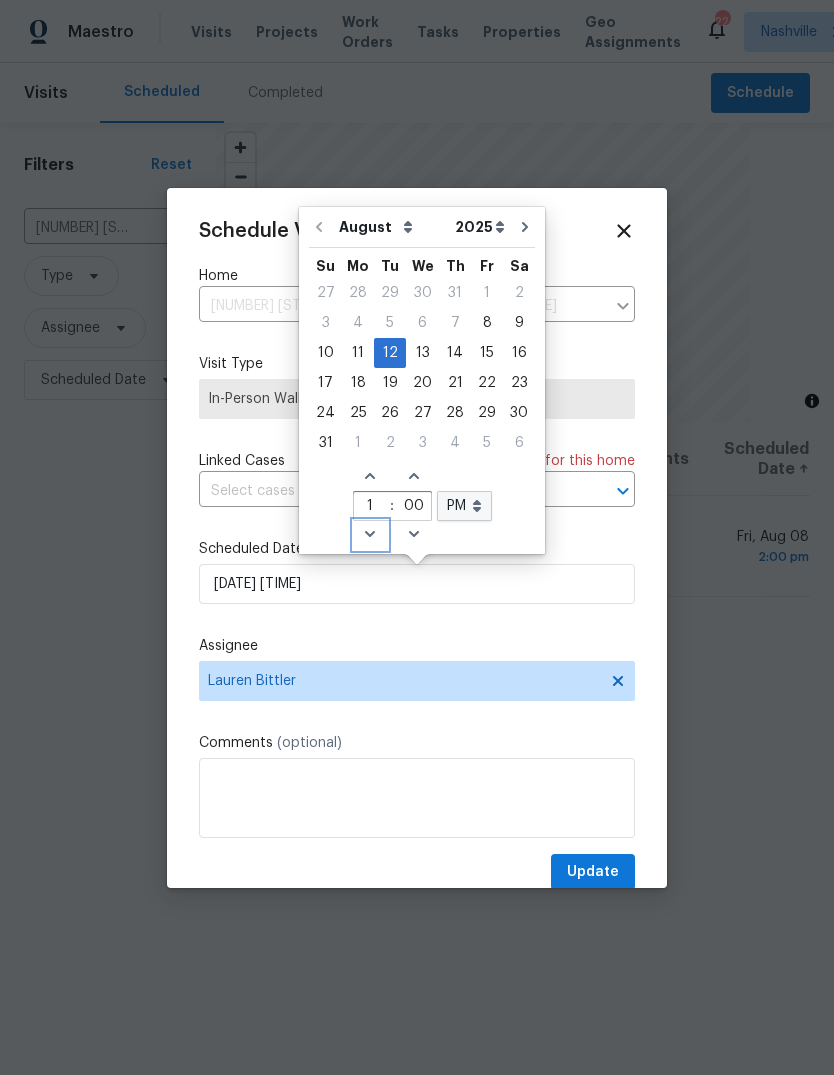 click on "Decrease hours (12hr clock)" 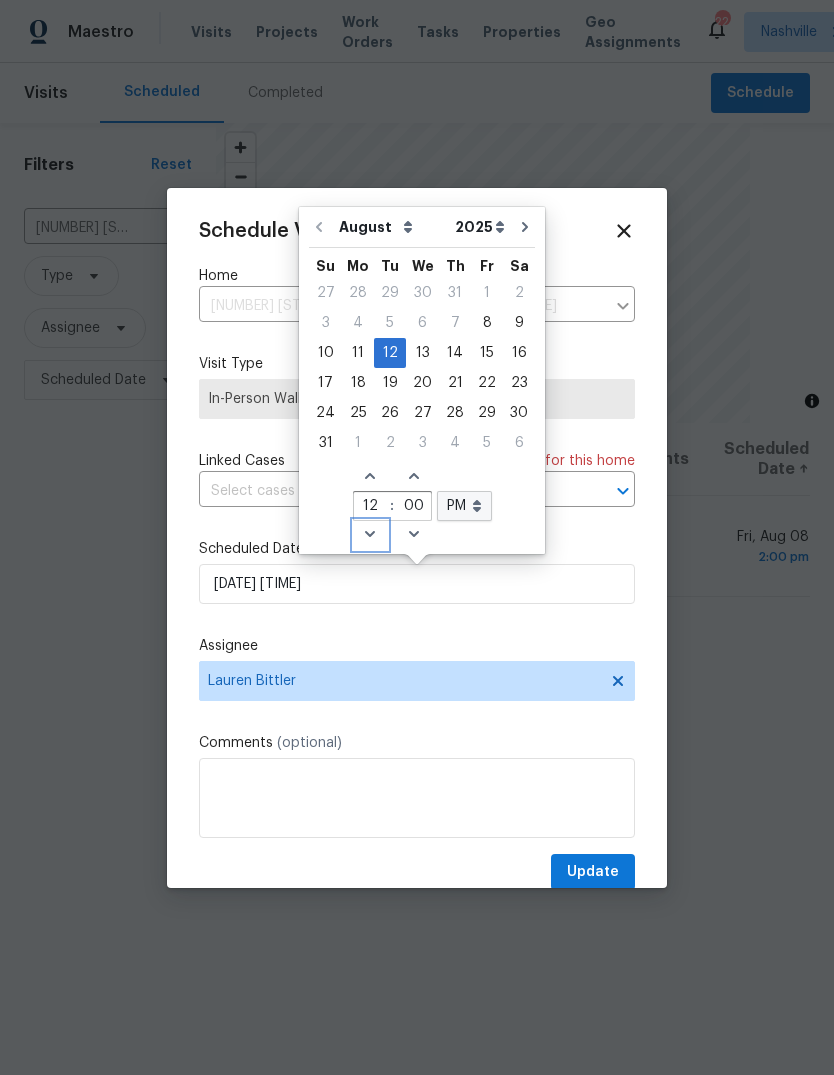 click on "Decrease hours (12hr clock)" 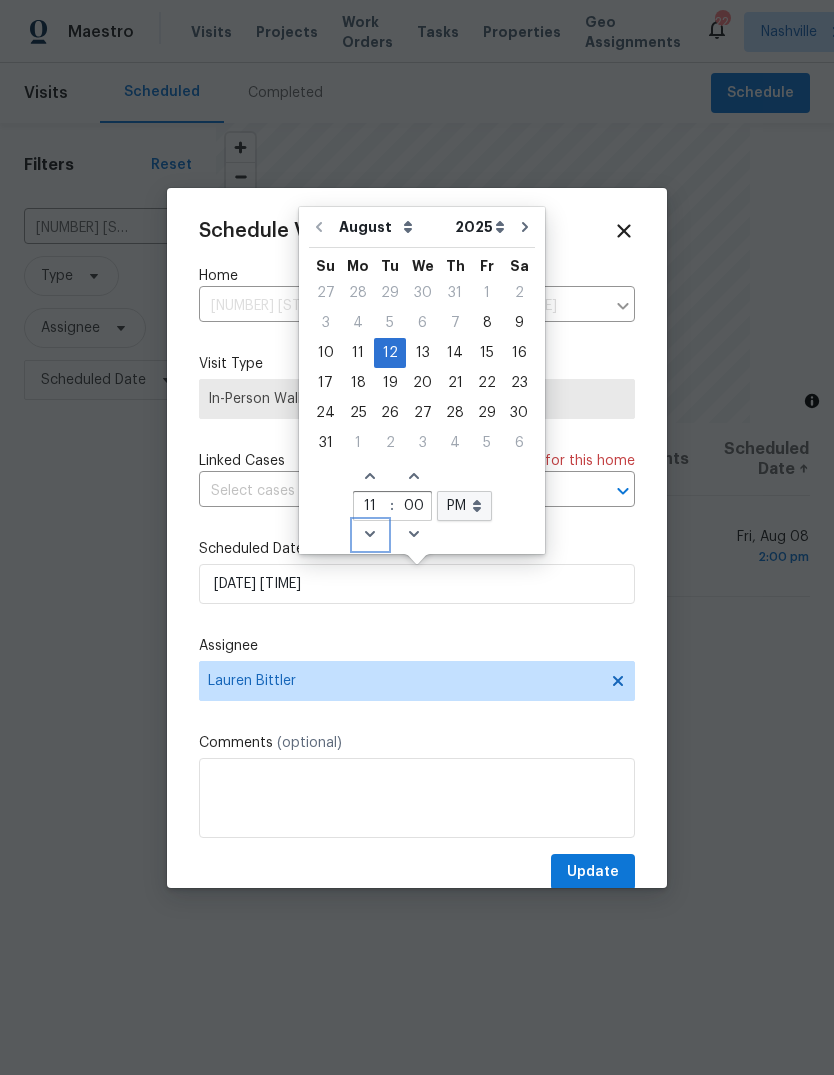click on "Decrease hours (12hr clock)" 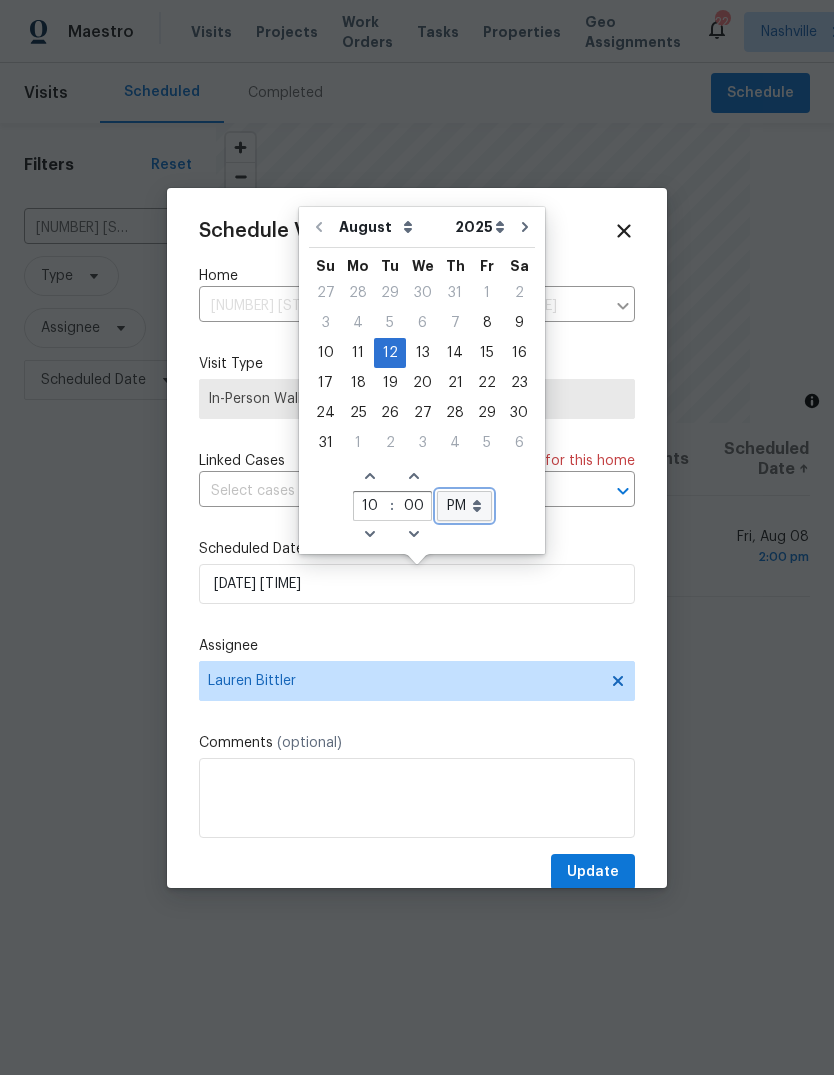 click on "AM PM" at bounding box center (464, 506) 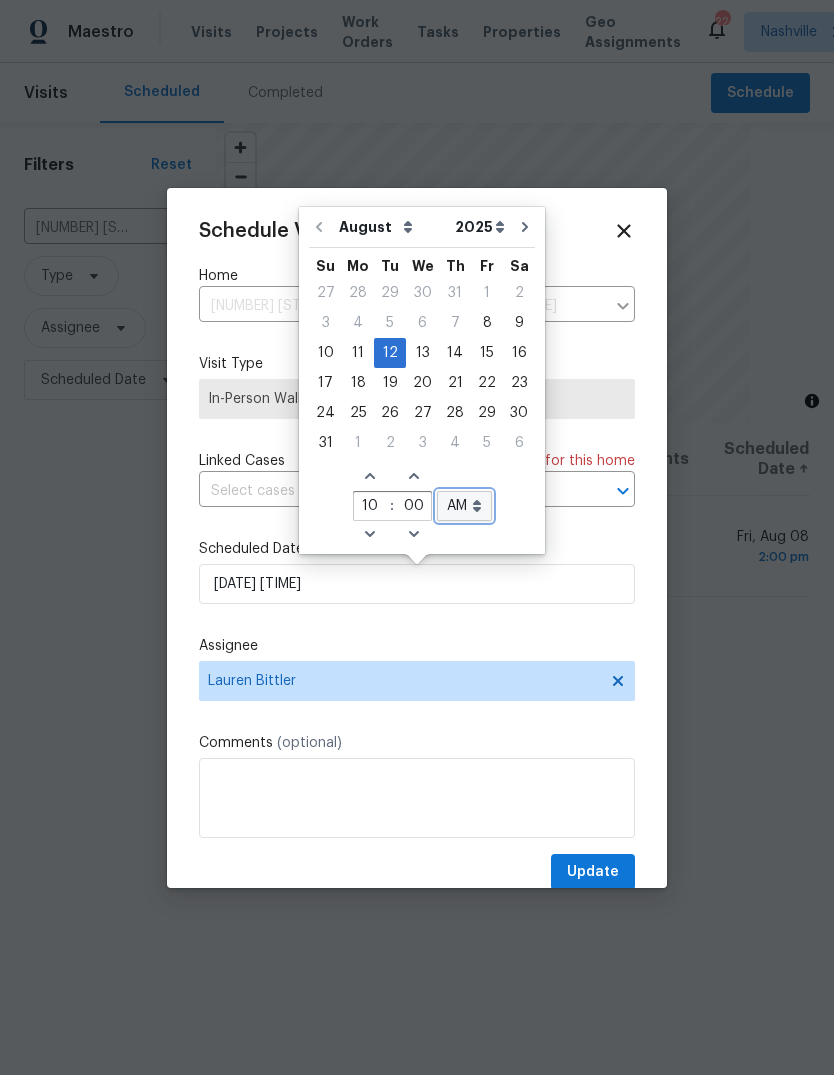 type on "[DATE] [TIME]" 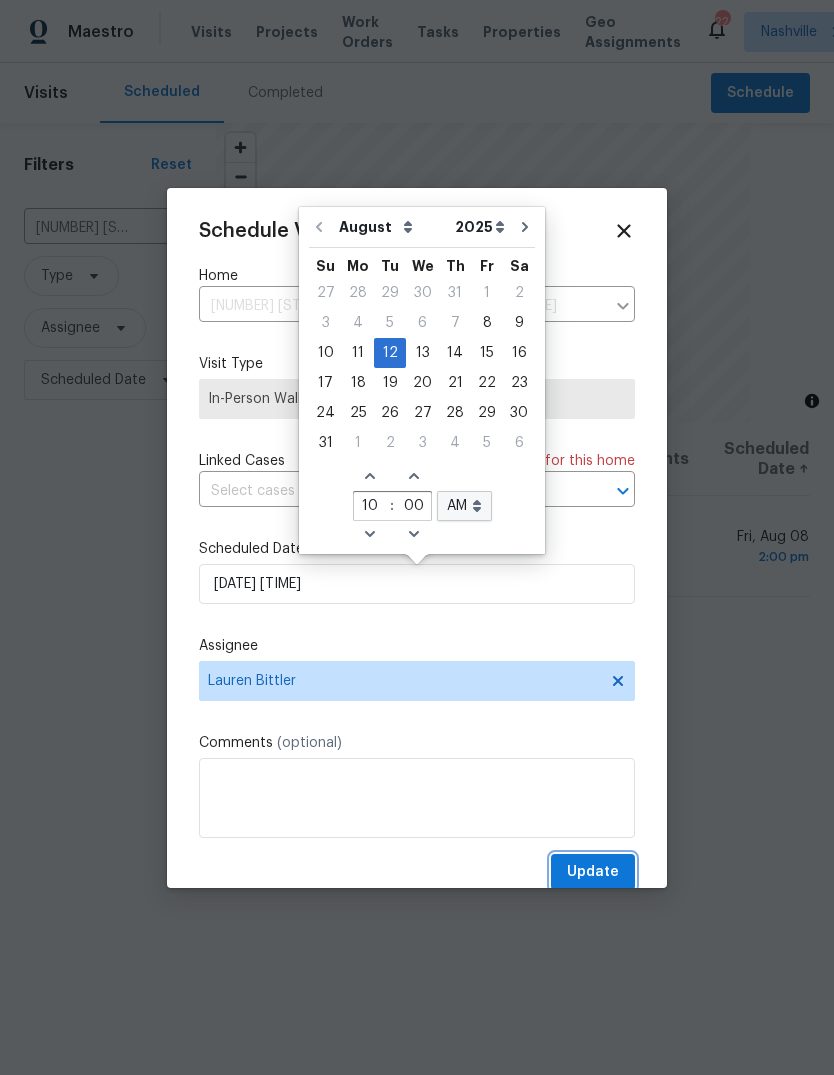 click on "Update" at bounding box center [593, 872] 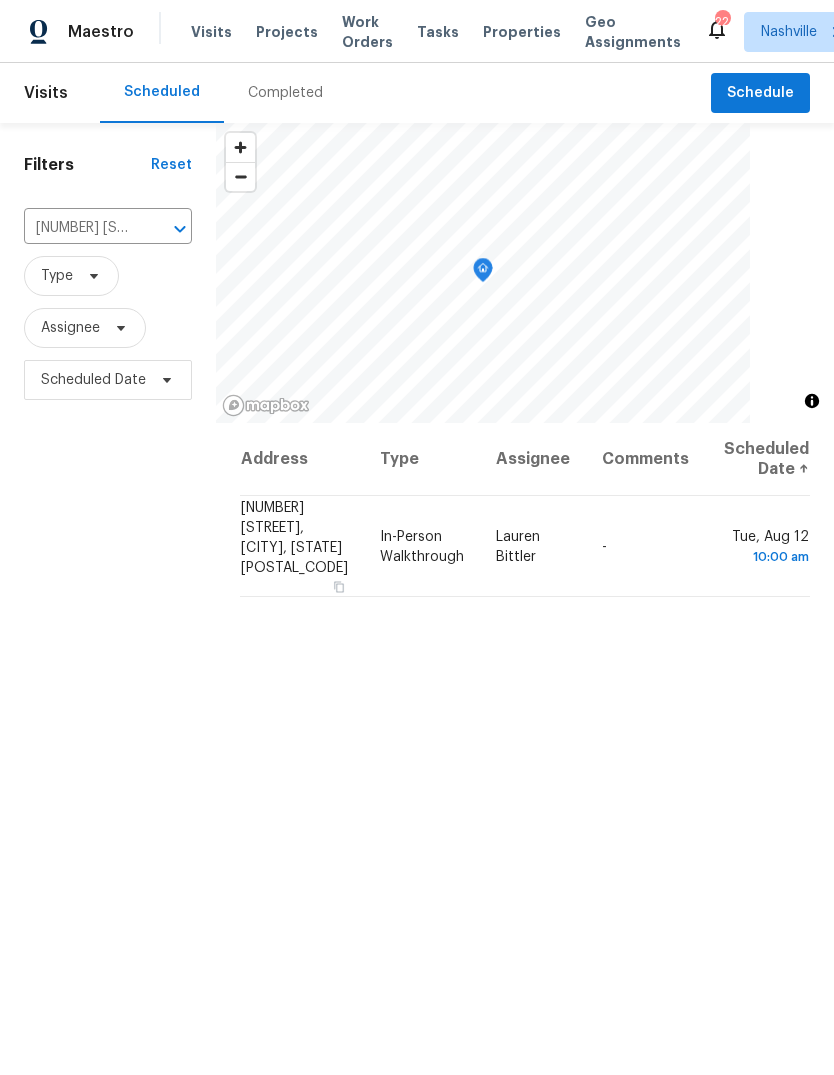 click on "[NUMBER] [STREET], [CITY], [STATE] [POSTAL_CODE]" at bounding box center (80, 228) 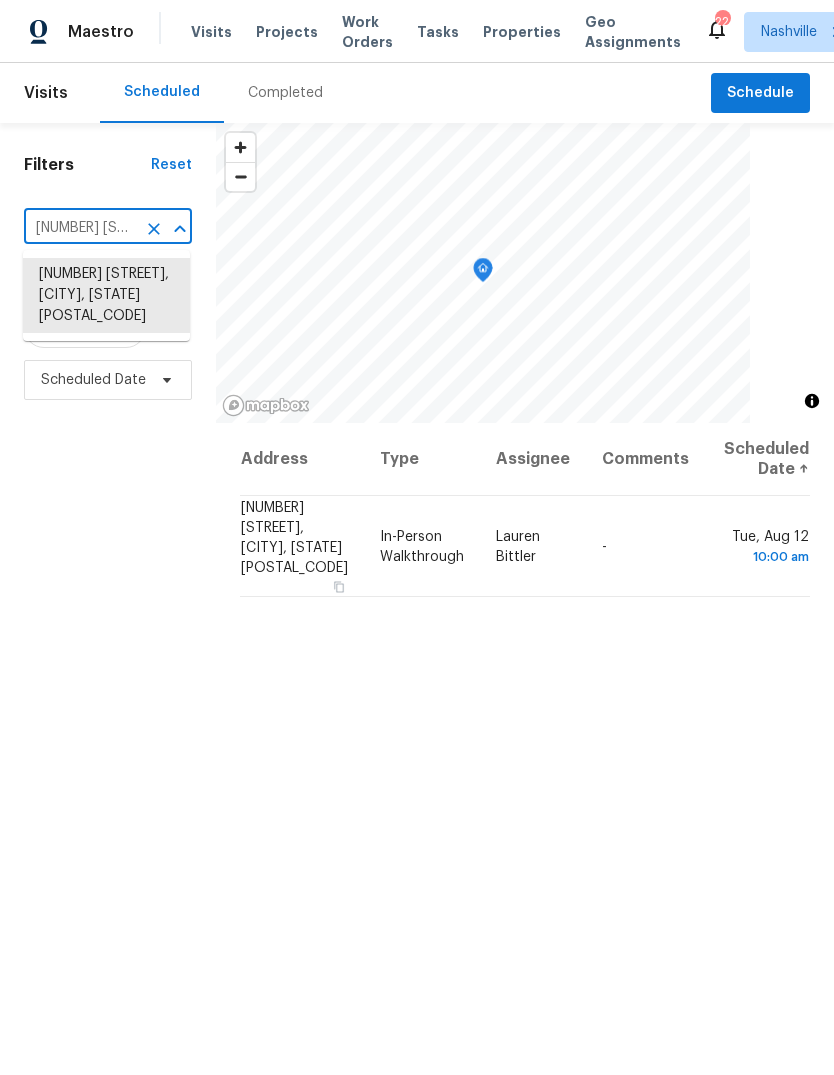 paste on "[NUMBER] [STREET], [CITY], [STATE] [POSTAL_CODE]" 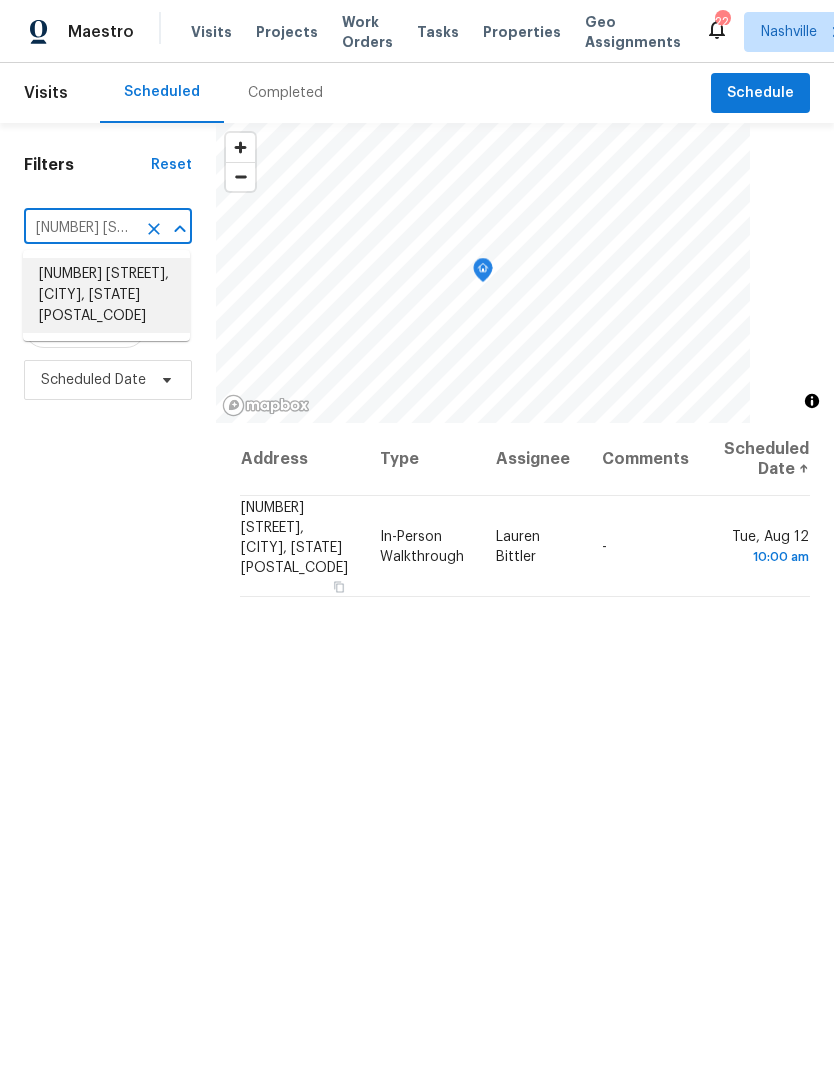 click on "[NUMBER] [STREET], [CITY], [STATE] [POSTAL_CODE]" at bounding box center (106, 295) 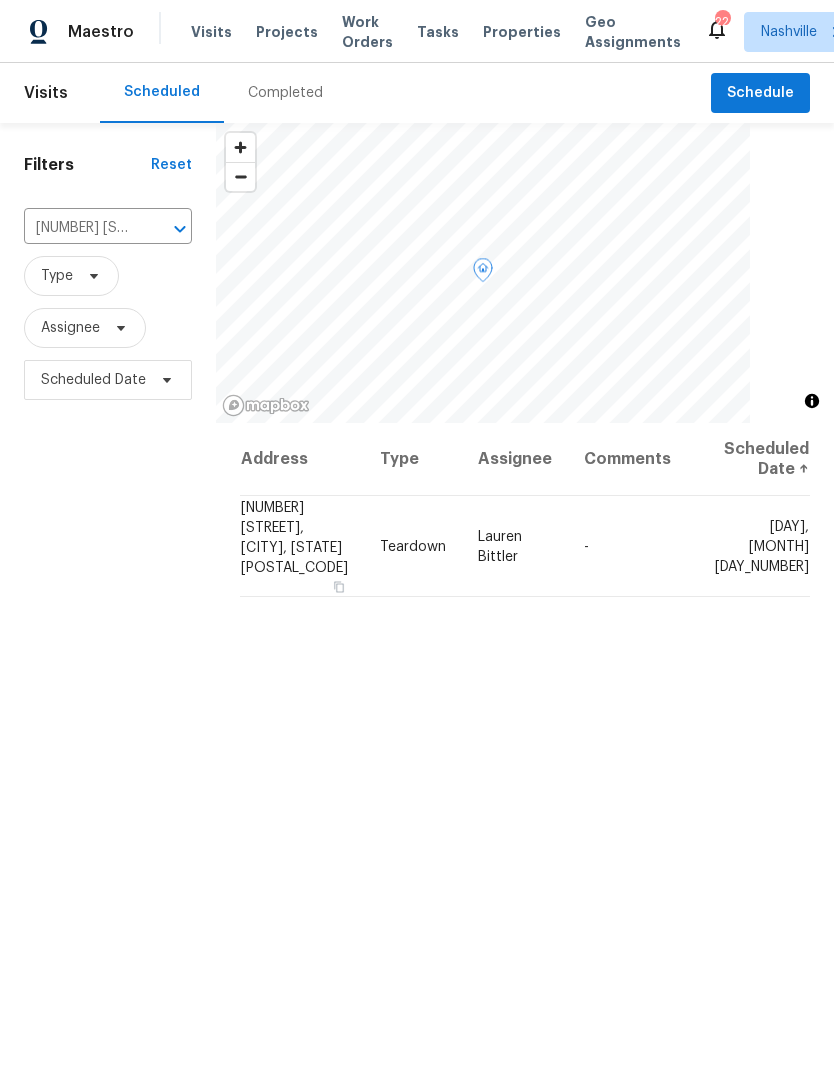 click 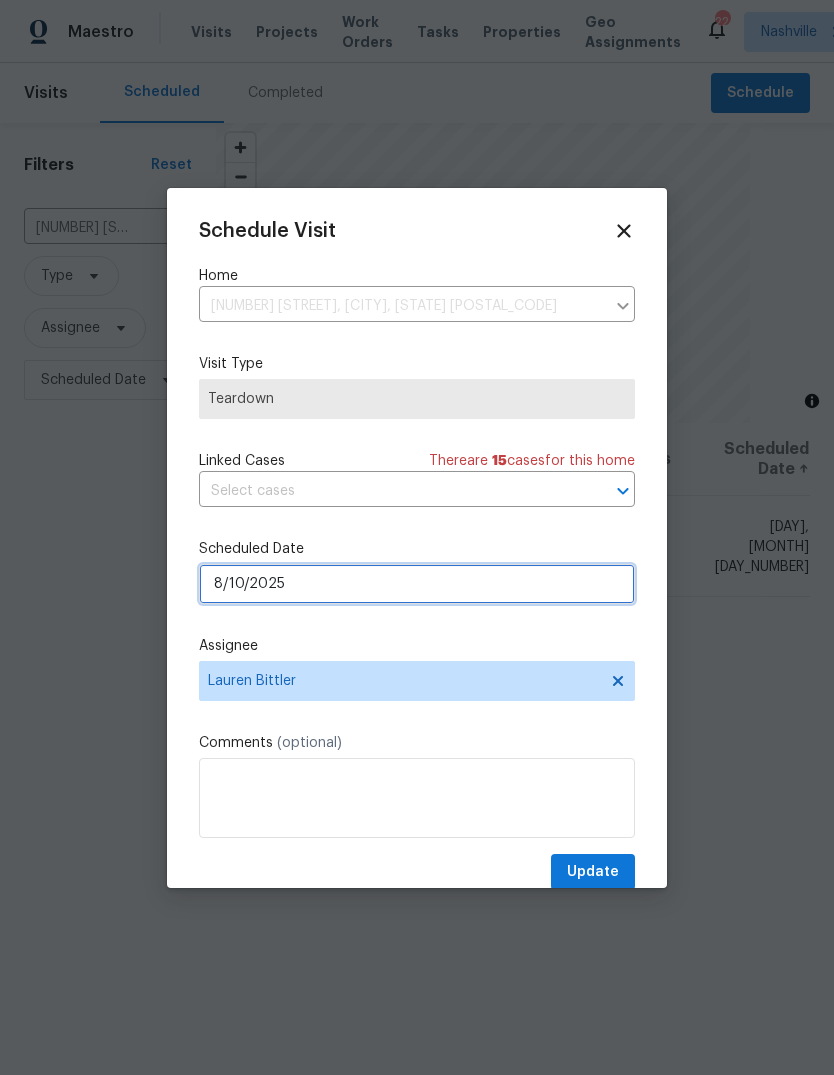 click on "8/10/2025" at bounding box center (417, 584) 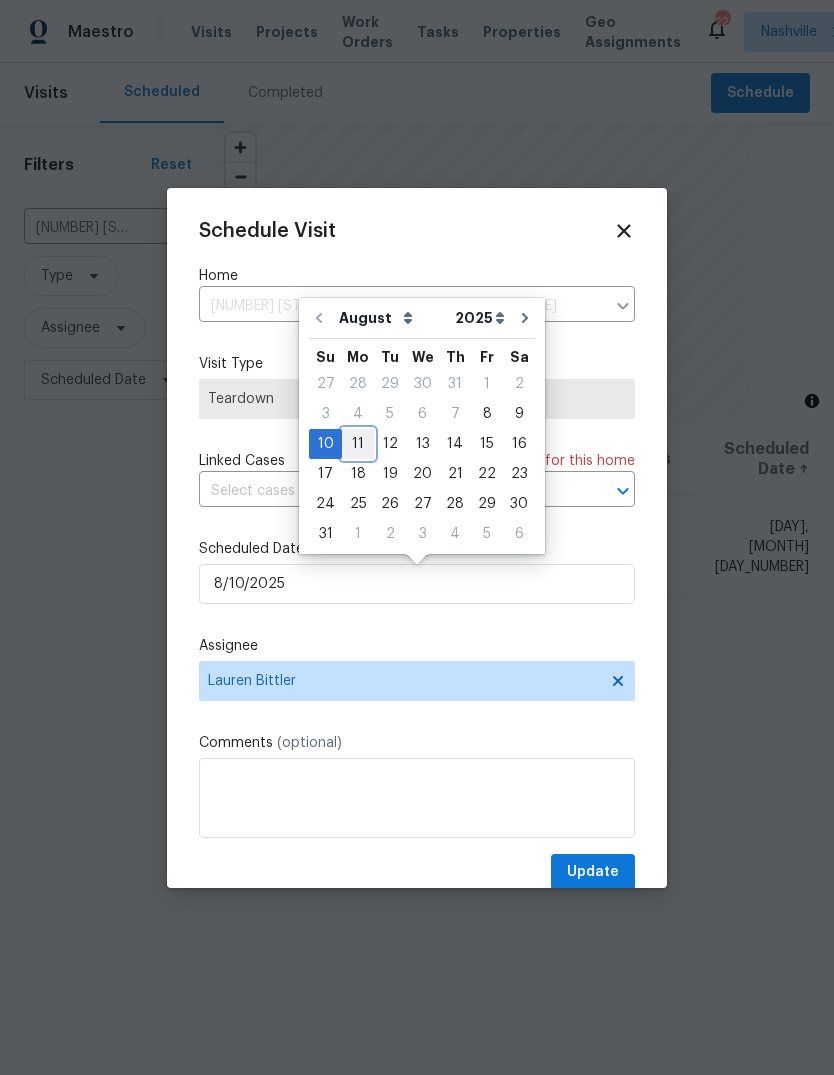 click on "11" at bounding box center [358, 444] 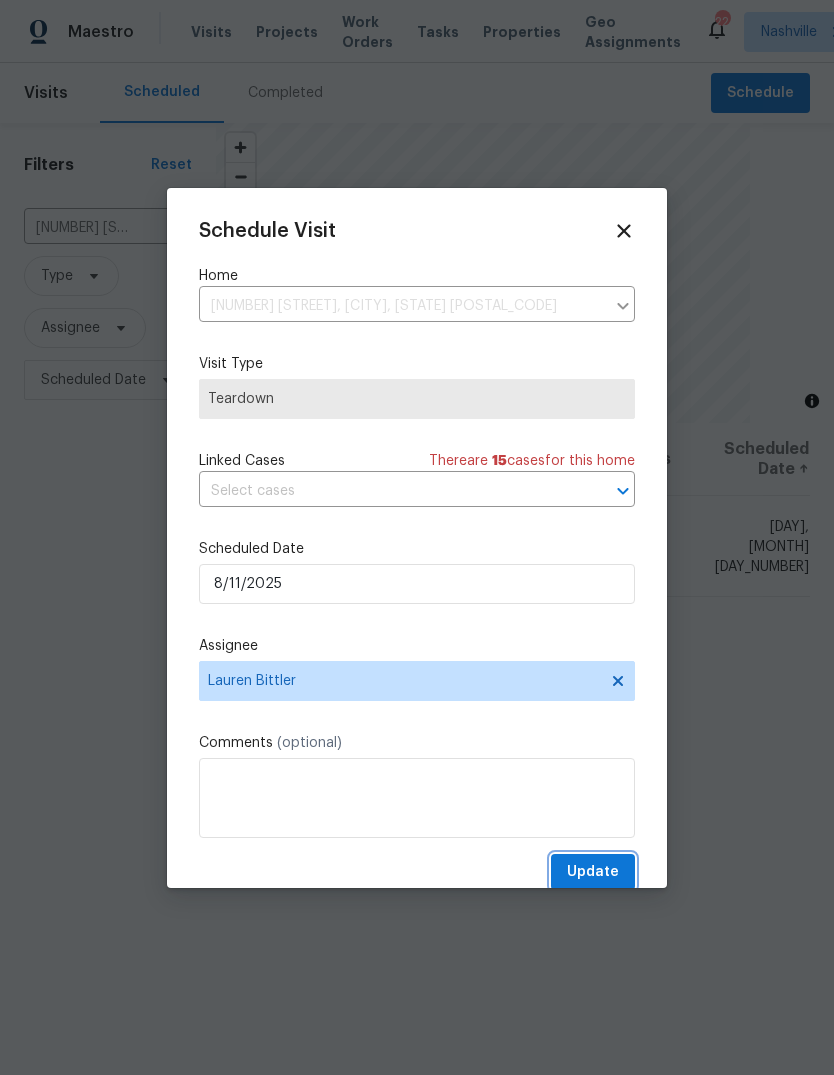 click on "Update" at bounding box center [593, 872] 